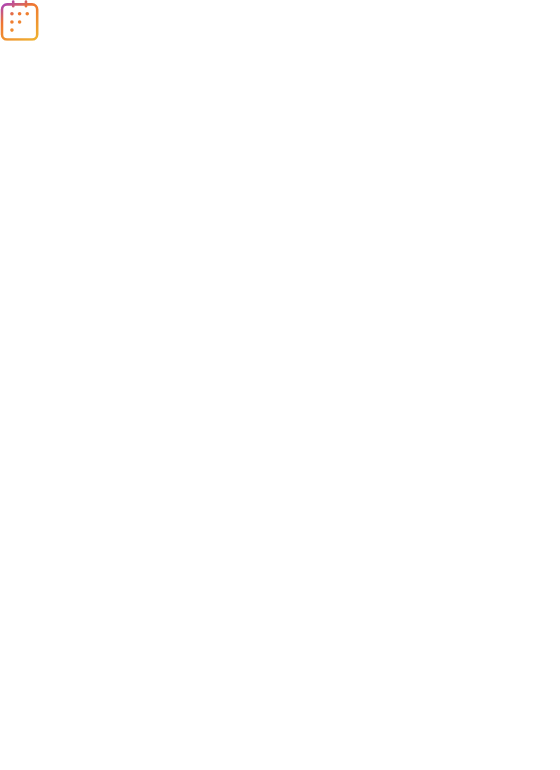 scroll, scrollTop: 0, scrollLeft: 0, axis: both 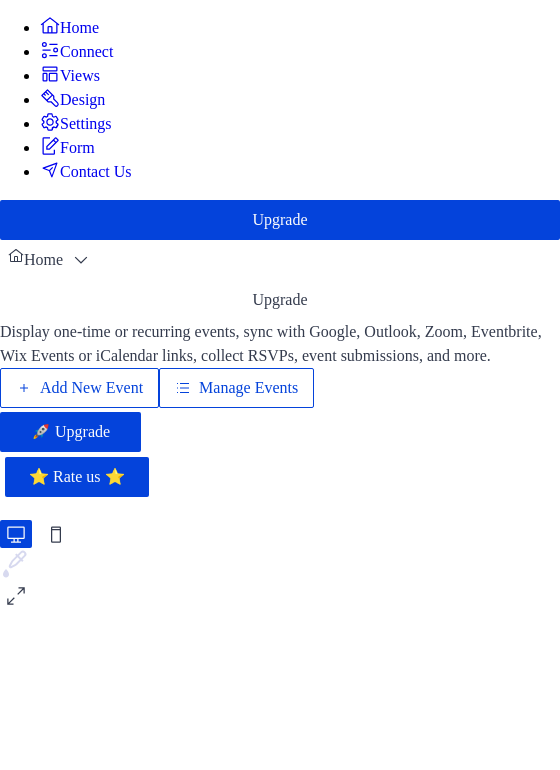 drag, startPoint x: 552, startPoint y: 86, endPoint x: 560, endPoint y: 158, distance: 72.443085 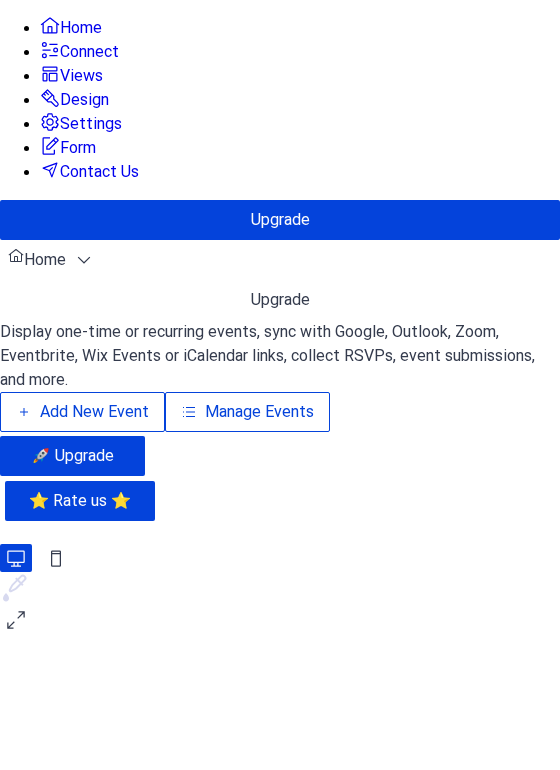 click on "Manage Events" at bounding box center [259, 412] 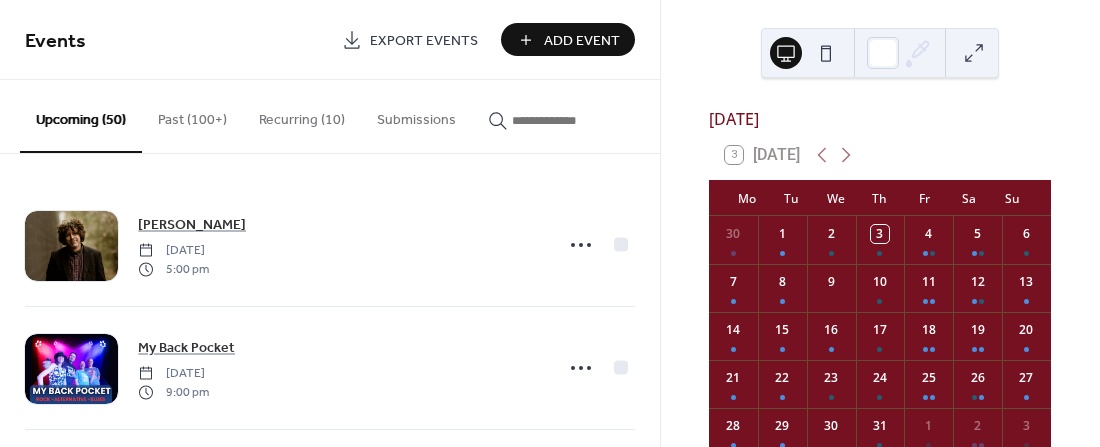 scroll, scrollTop: 0, scrollLeft: 0, axis: both 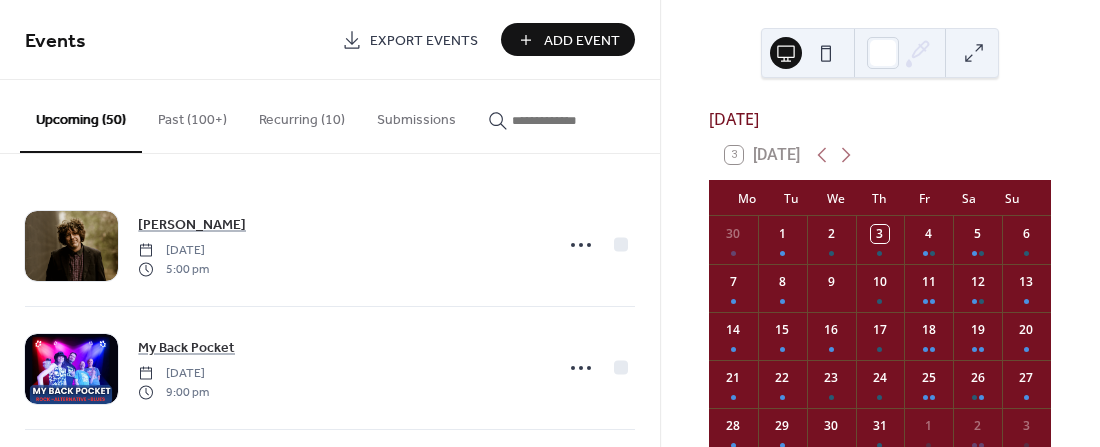 click at bounding box center [562, 120] 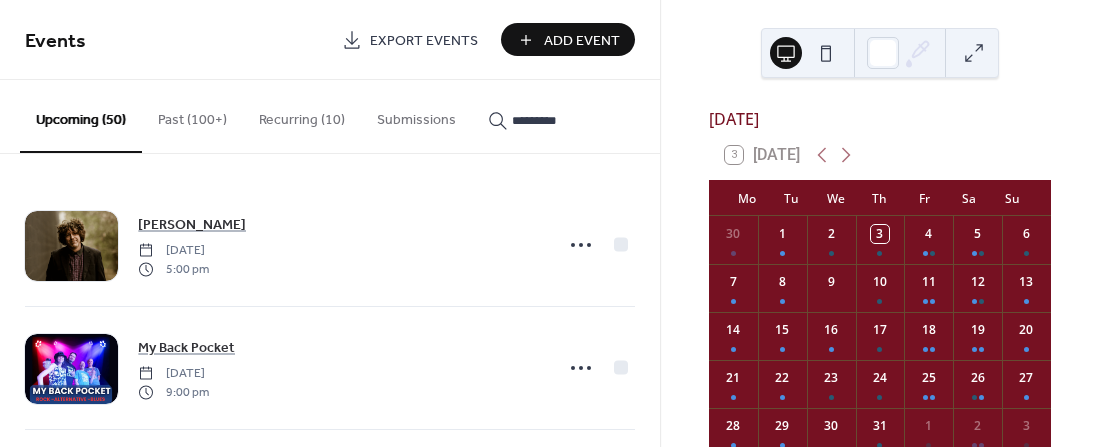 click on "*********" at bounding box center [550, 115] 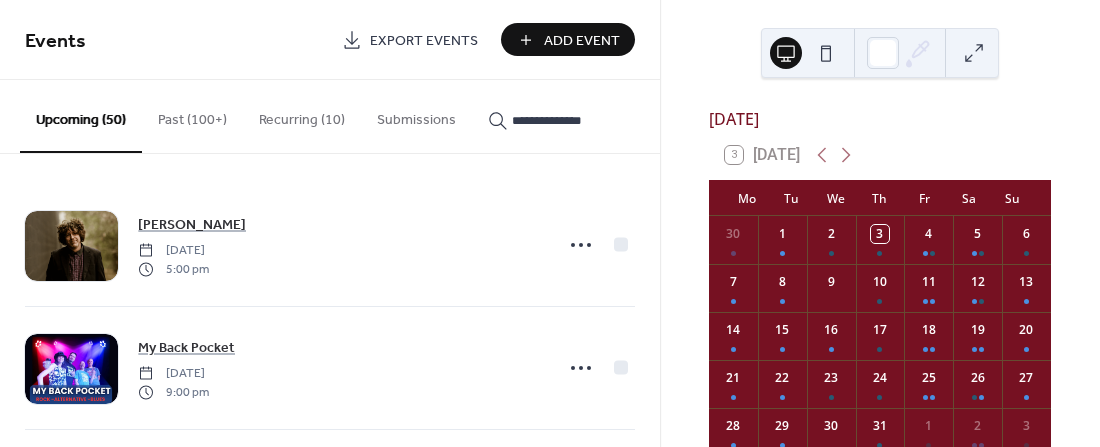 type on "**********" 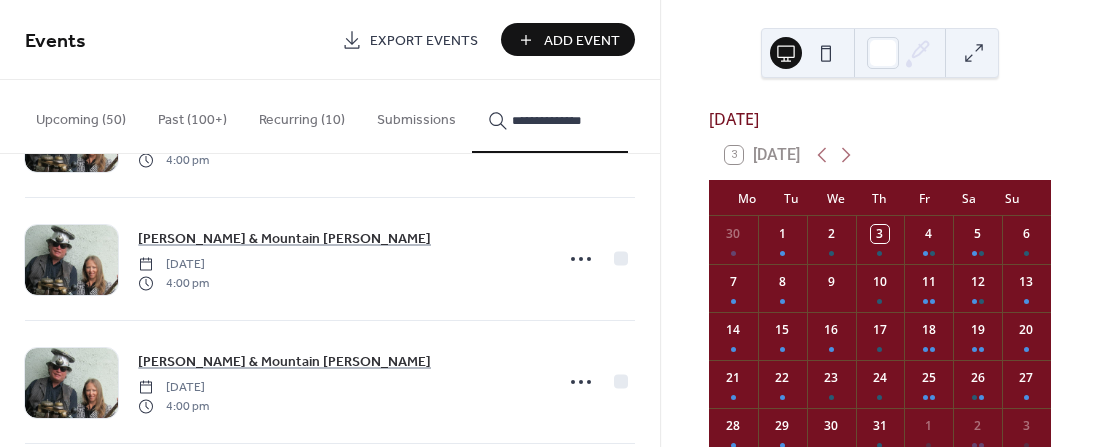scroll, scrollTop: 5134, scrollLeft: 0, axis: vertical 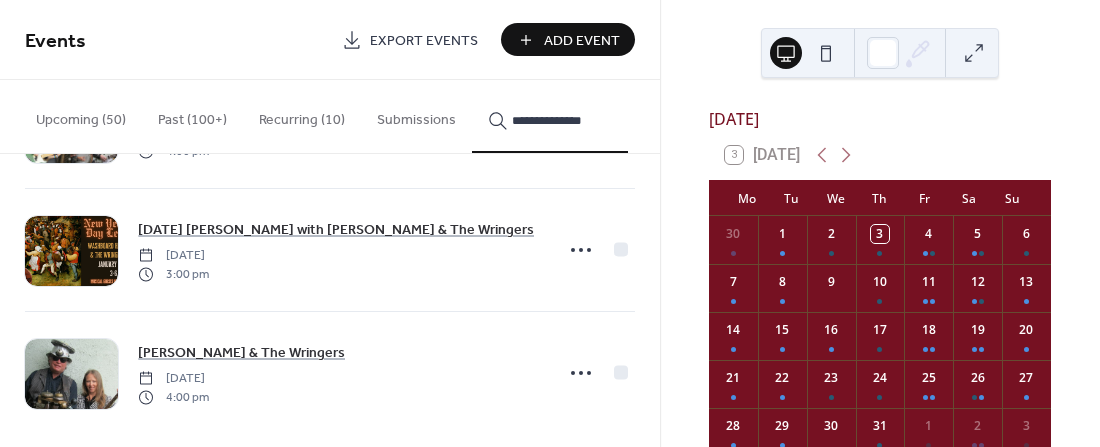 click on "Washboard Hank & The Wringers Sunday, February 24, 2019 3:00 pm Washboard Hank & The Wringers Sunday, March 24, 2019 3:30 pm Washboard Hank & The Wringers Sunday, April 28, 2019 3:00 pm Washboard Hank & The Wringers Sunday, May 26, 2019 3:00 pm Washboard Hank & The Wringers Sunday, June 23, 2019 3:00 pm Washboard Hank & The Wringers Sunday, July 28, 2019 3:00 pm Washboard Hank & The Wringers Sunday, August 25, 2019 3:00 pm Washboard Hank & The Wringers Sunday, September 22, 2019 3:00 pm Washboard Hank & The Wringers Sunday, October 27, 2019 3:00 pm Washboard Hank & The Wringers Sunday, November 24, 2019 3:00 pm Washboard Hank & The Wringers Sunday, December 22, 2019 3:00 pm Washboard Hank & The Wringers Sunday, January 26, 2020 3:00 pm Washboard Hank & The Shenanigans Tuesday, March 17, 2020 4:00 pm Washboard Hank & The Shenanigans Sunday, April 26, 2020 4:00 pm Washboard Hank & Mountain Muriel Sunday, August 30, 2020 3:00 pm Washboard Hank & Mountain Muriel Sunday, November 1, 2020 3:00 pm 3:00 pm 3:00 pm" at bounding box center (330, 300) 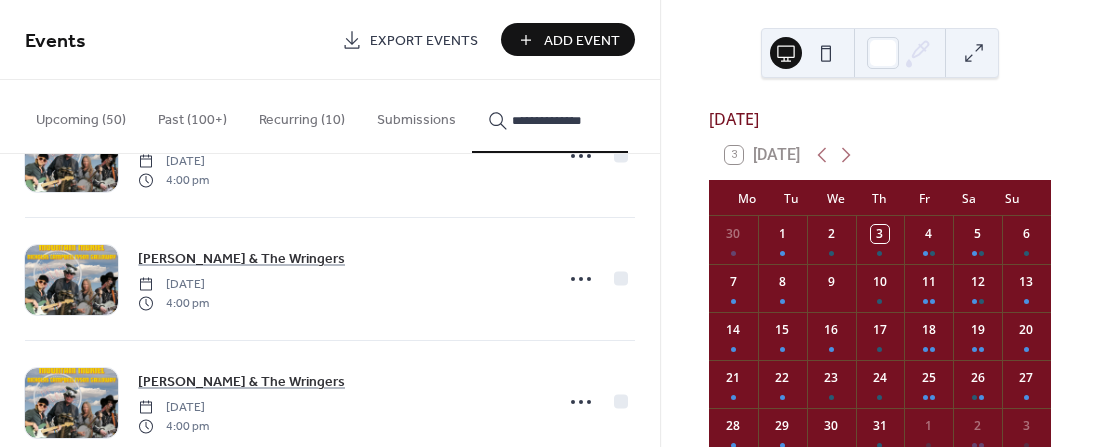 scroll, scrollTop: 6022, scrollLeft: 0, axis: vertical 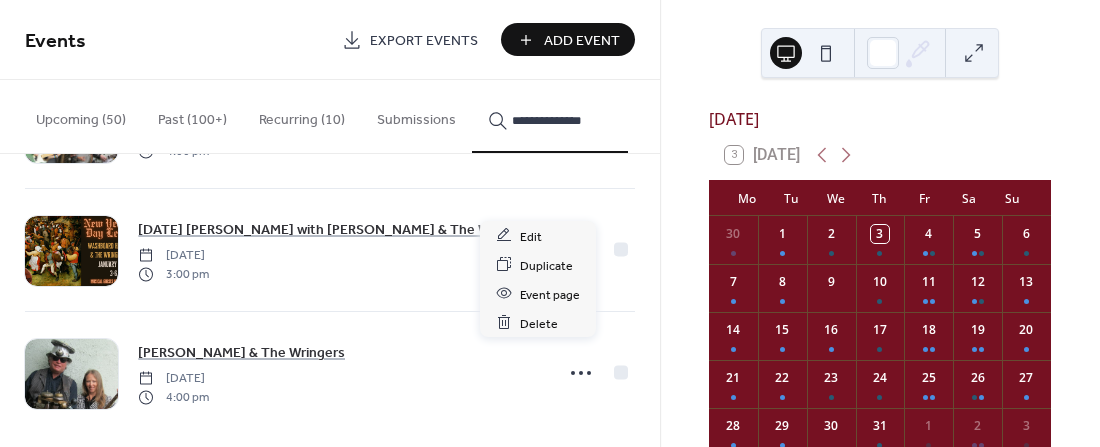 click 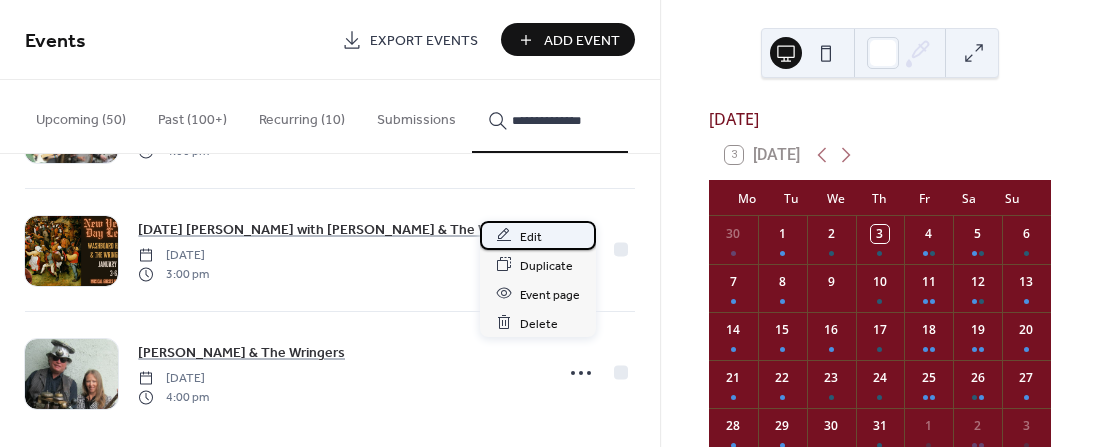 click on "Edit" at bounding box center [531, 236] 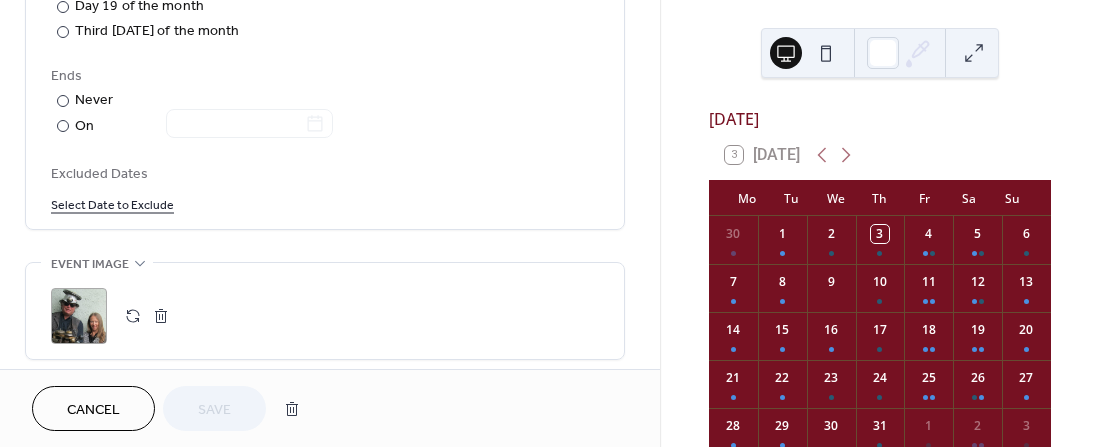 scroll, scrollTop: 1104, scrollLeft: 0, axis: vertical 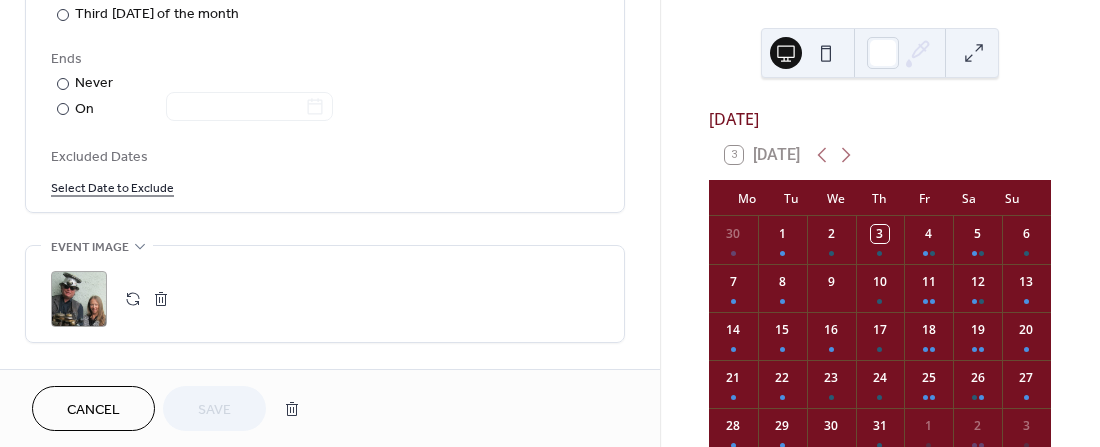 click on "Select Date to Exclude" at bounding box center (112, 186) 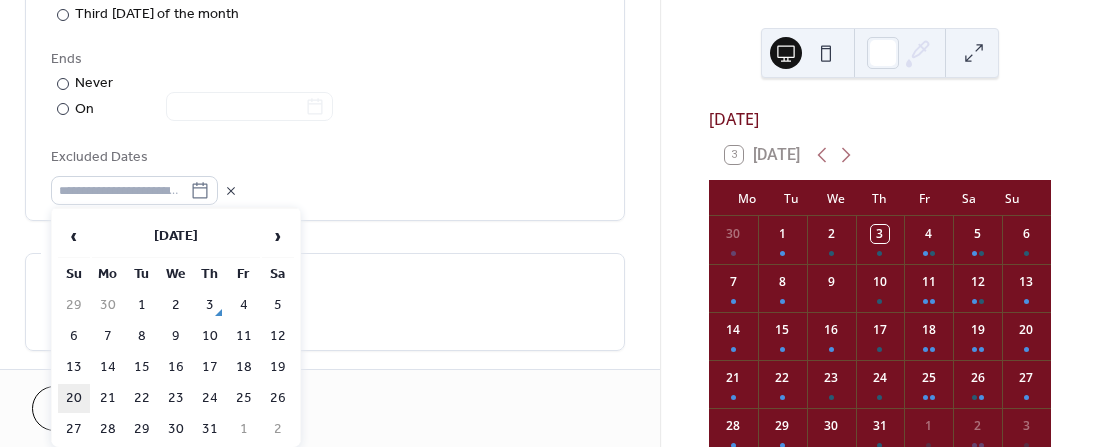 click on "20" at bounding box center [74, 398] 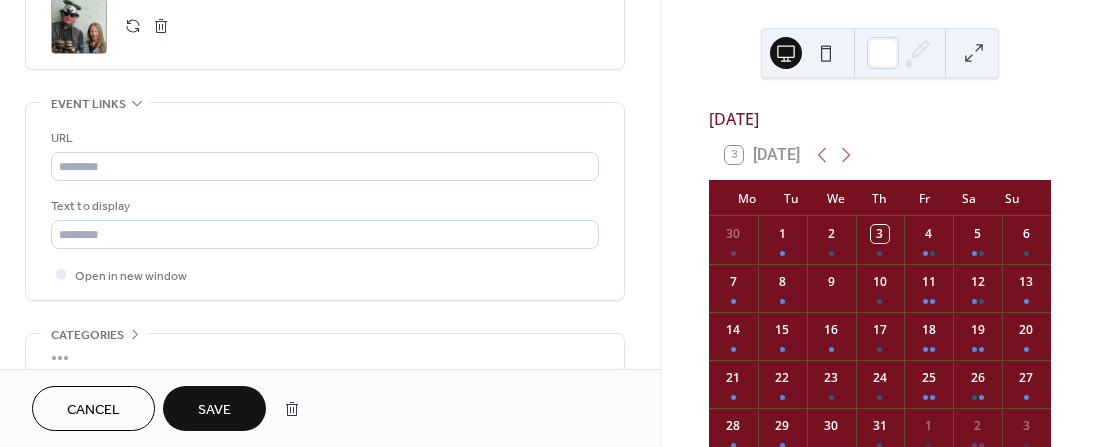scroll, scrollTop: 1510, scrollLeft: 0, axis: vertical 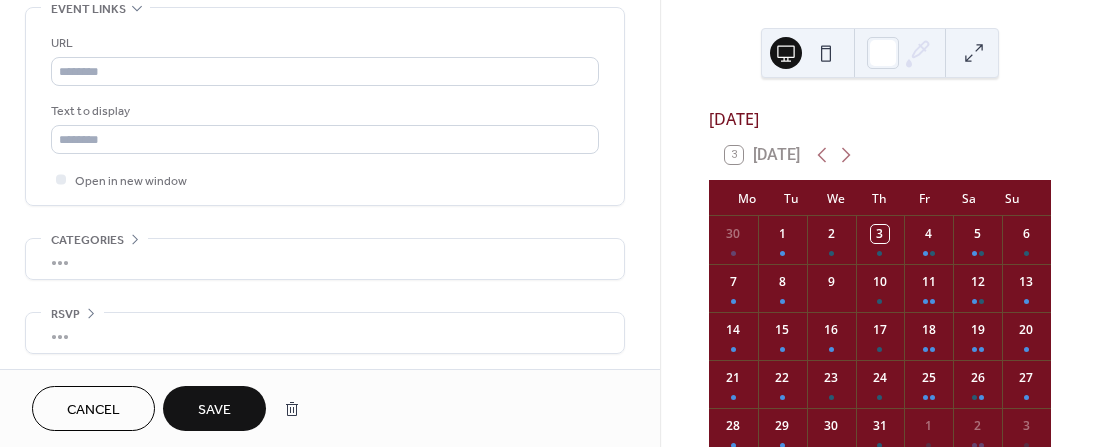 click on "Save" at bounding box center (214, 410) 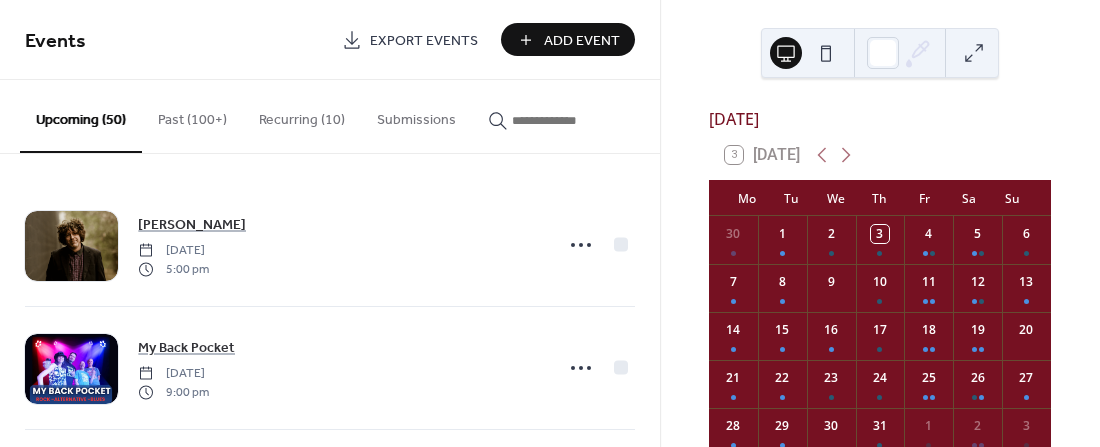 click on "Add Event" at bounding box center (582, 41) 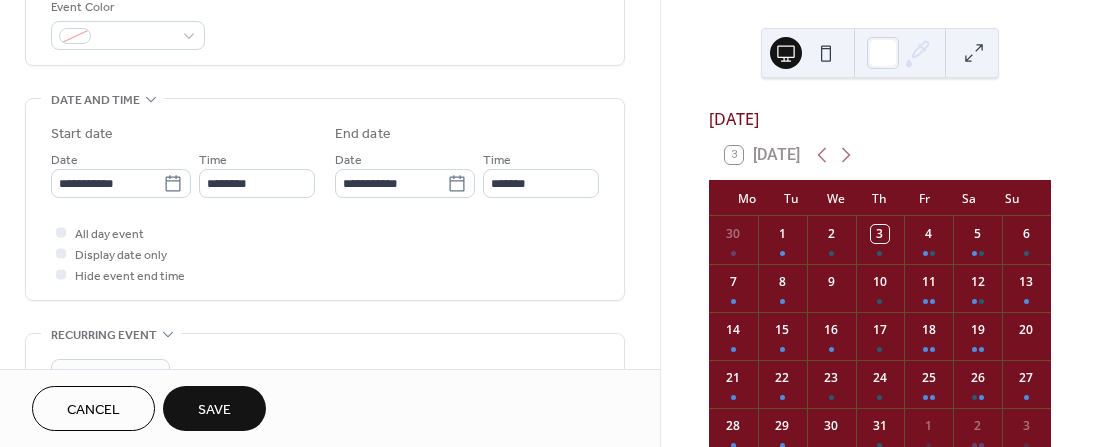 scroll, scrollTop: 560, scrollLeft: 0, axis: vertical 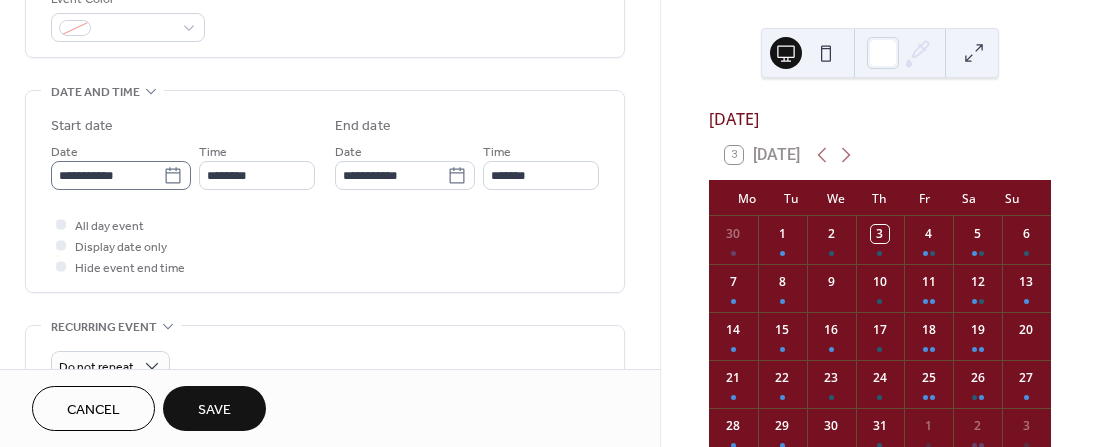 type on "**********" 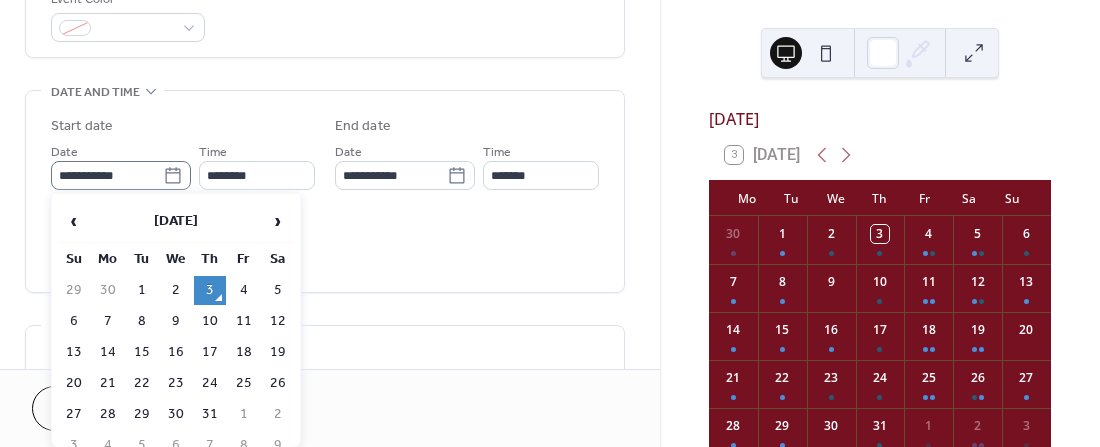 click 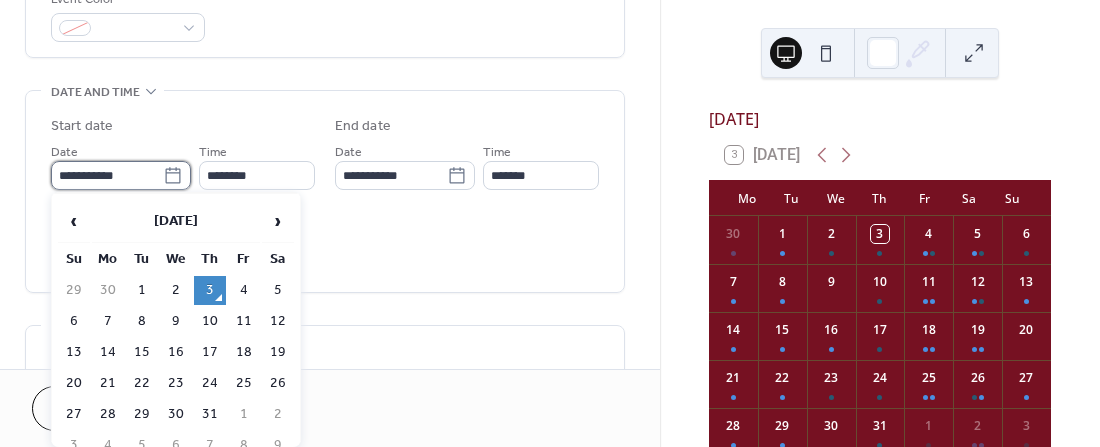 click on "**********" at bounding box center [107, 175] 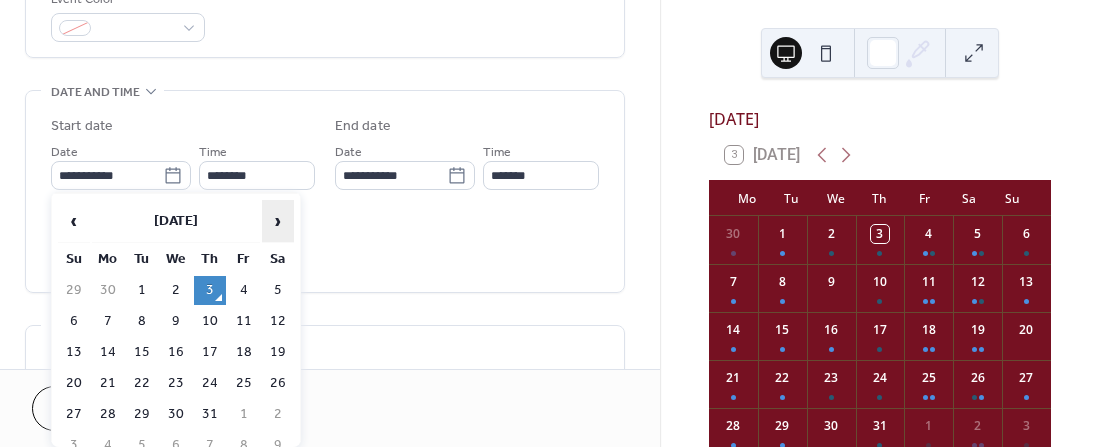 click on "›" at bounding box center (278, 221) 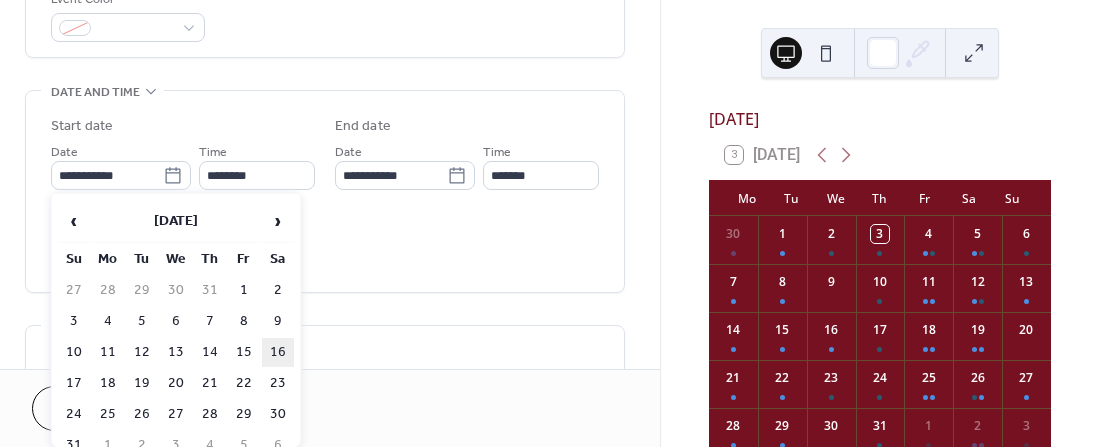 click on "16" at bounding box center [278, 352] 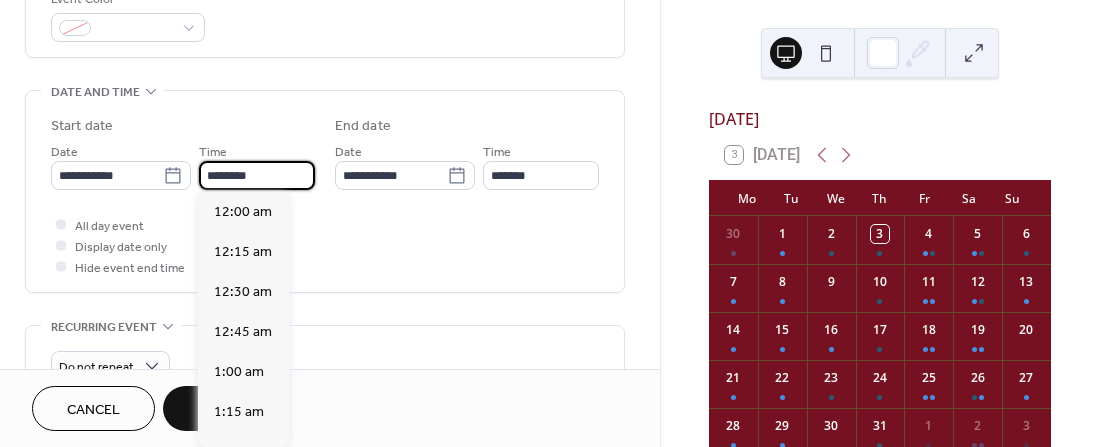scroll, scrollTop: 1936, scrollLeft: 0, axis: vertical 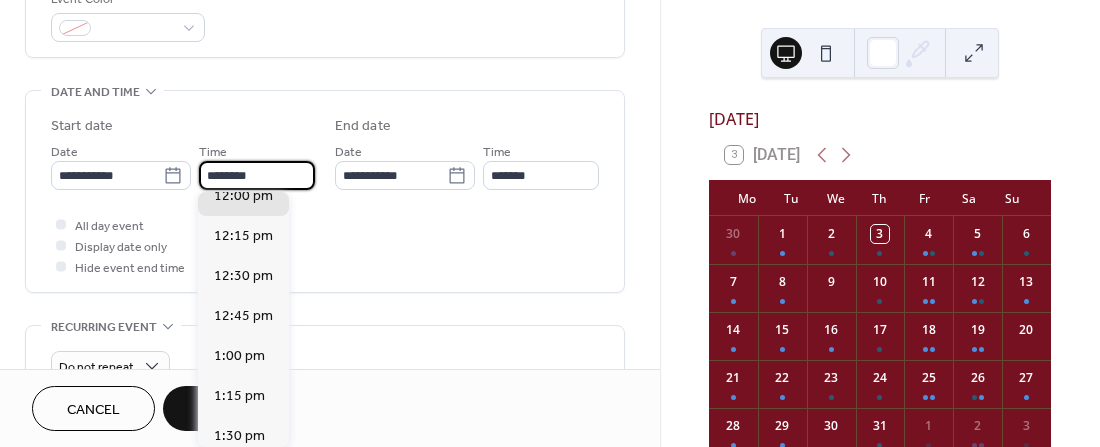 drag, startPoint x: 217, startPoint y: 174, endPoint x: 206, endPoint y: 174, distance: 11 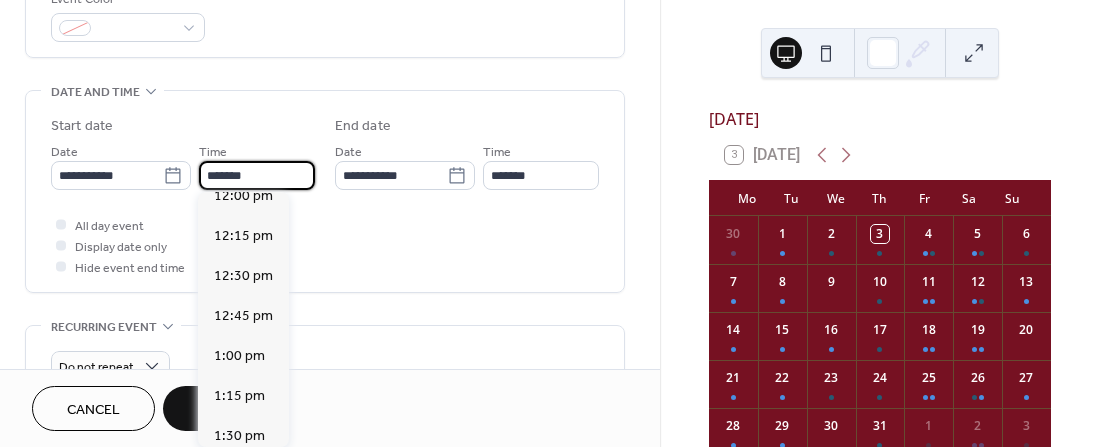 scroll, scrollTop: 3388, scrollLeft: 0, axis: vertical 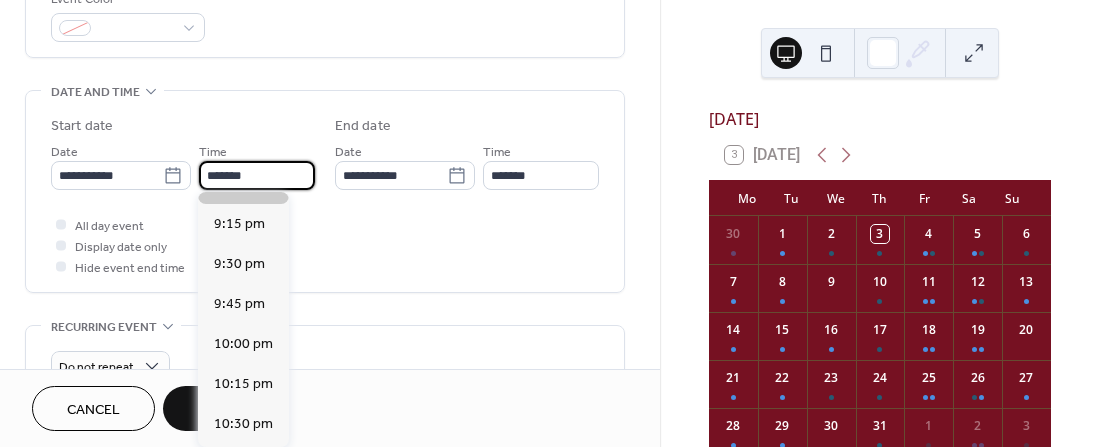 type on "*******" 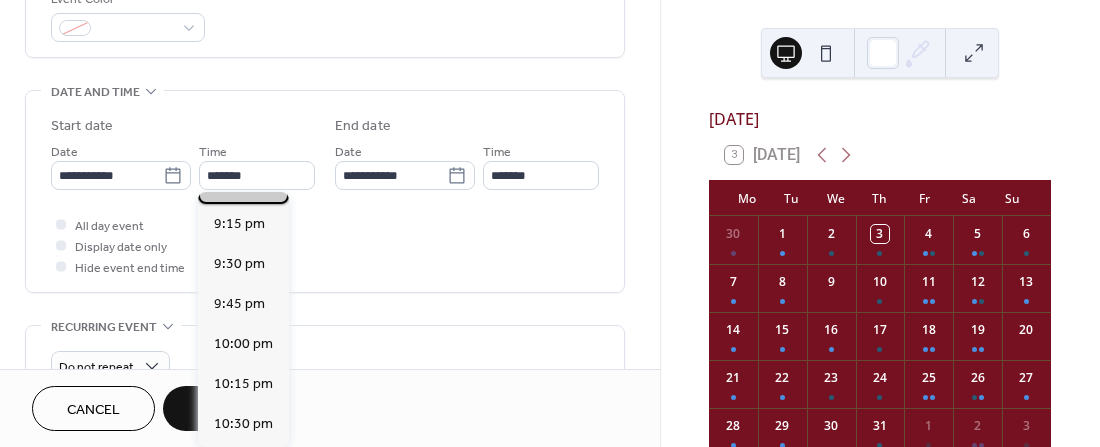 click on "9:00 pm" at bounding box center (239, 184) 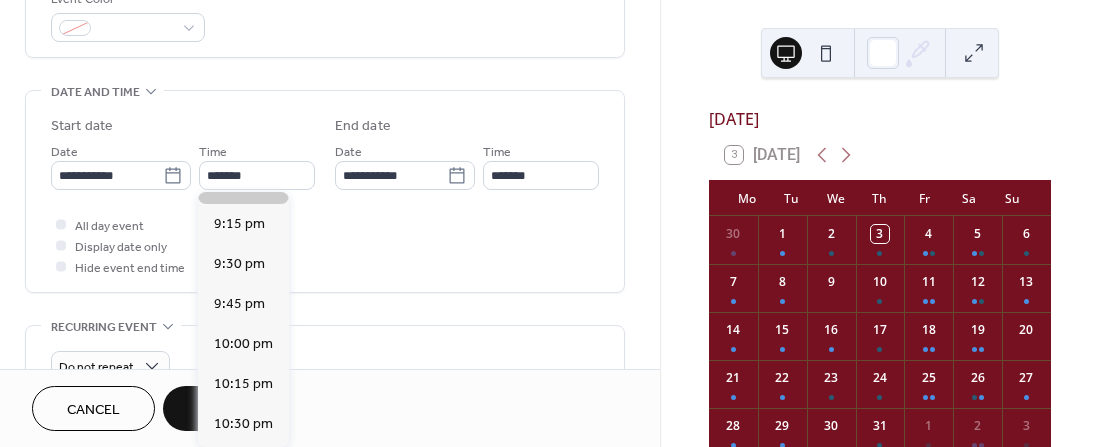 type on "********" 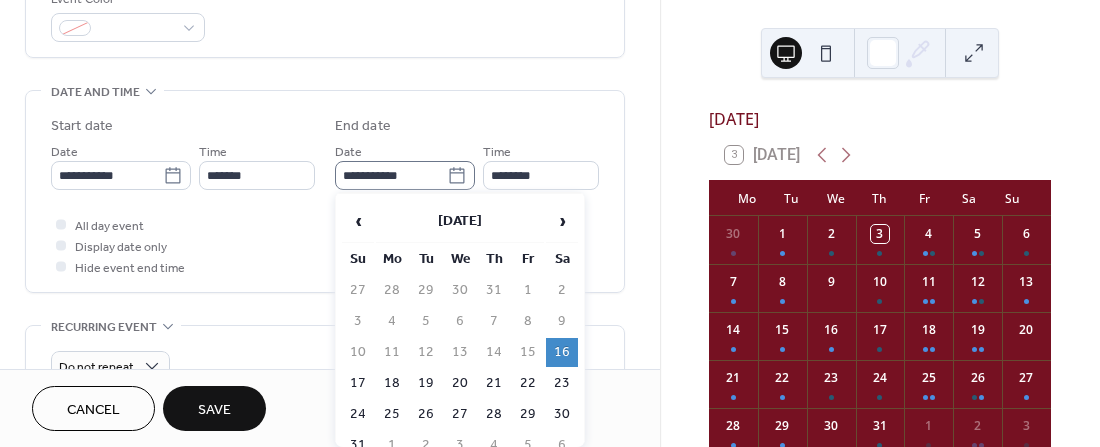 click 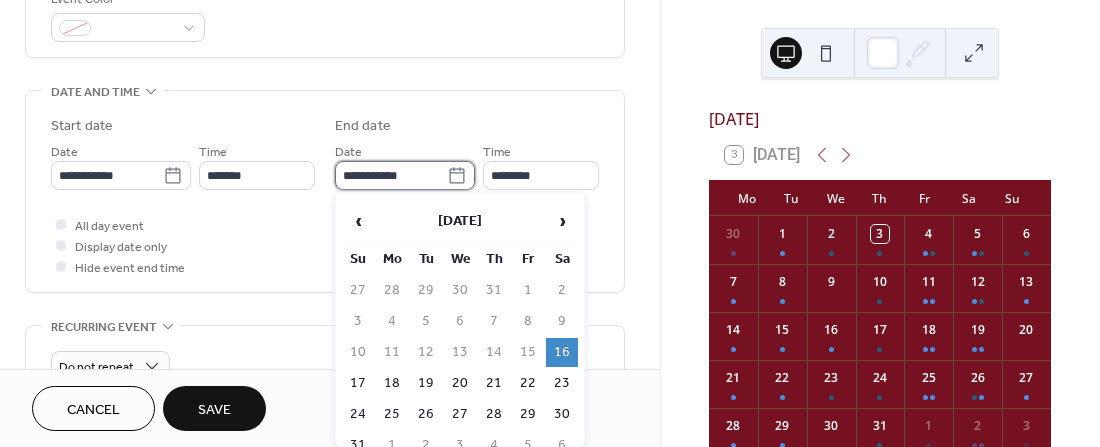 click on "**********" at bounding box center (391, 175) 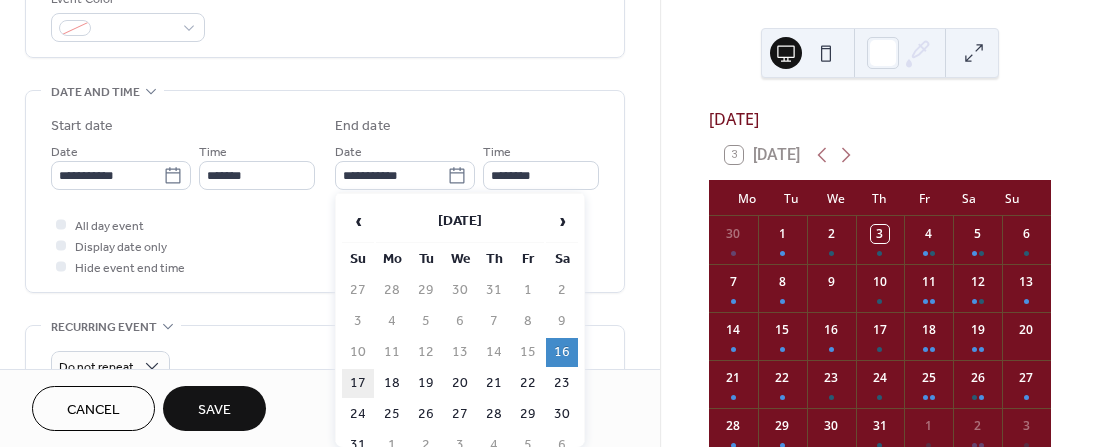 click on "17" at bounding box center [358, 383] 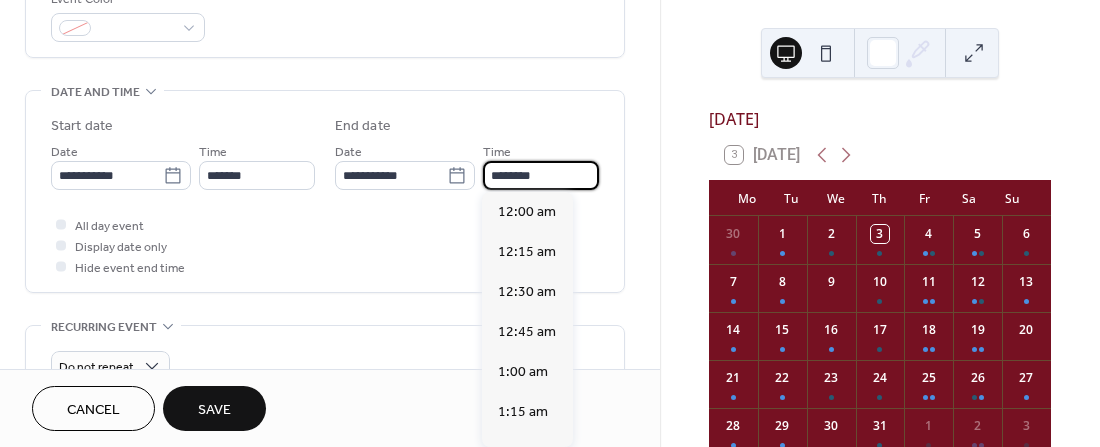scroll, scrollTop: 3549, scrollLeft: 0, axis: vertical 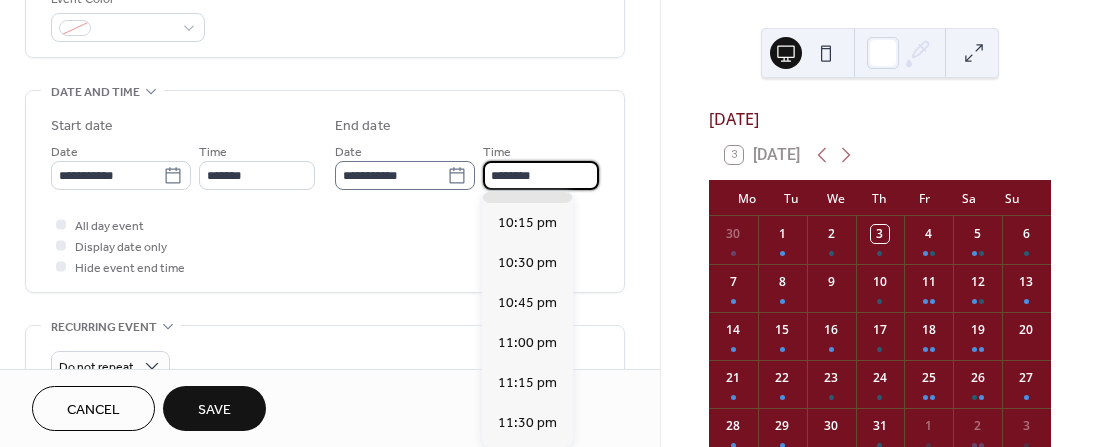 drag, startPoint x: 541, startPoint y: 173, endPoint x: 444, endPoint y: 167, distance: 97.18539 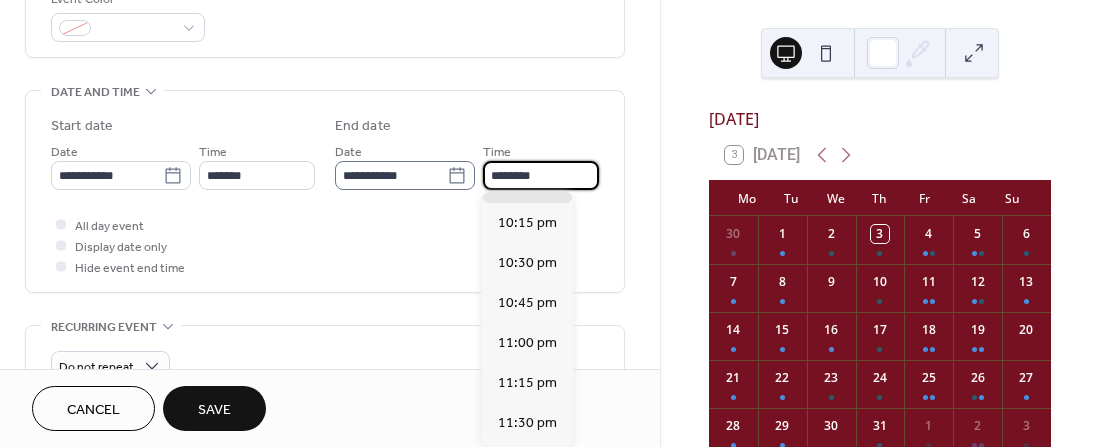 click on "**********" at bounding box center [467, 165] 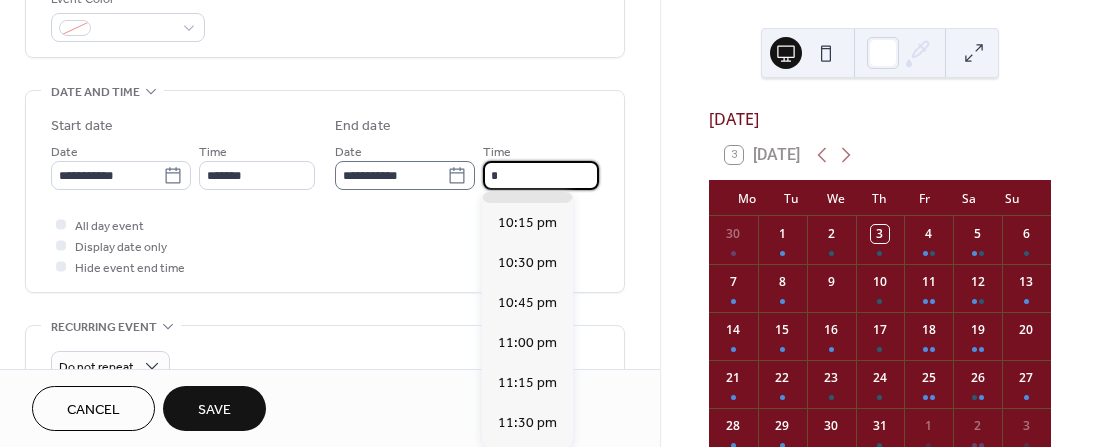 scroll, scrollTop: 0, scrollLeft: 0, axis: both 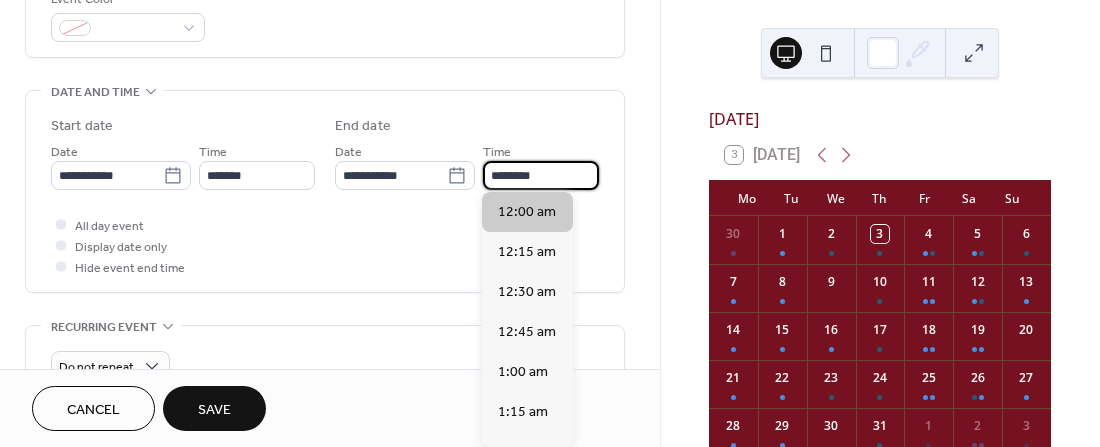 type on "********" 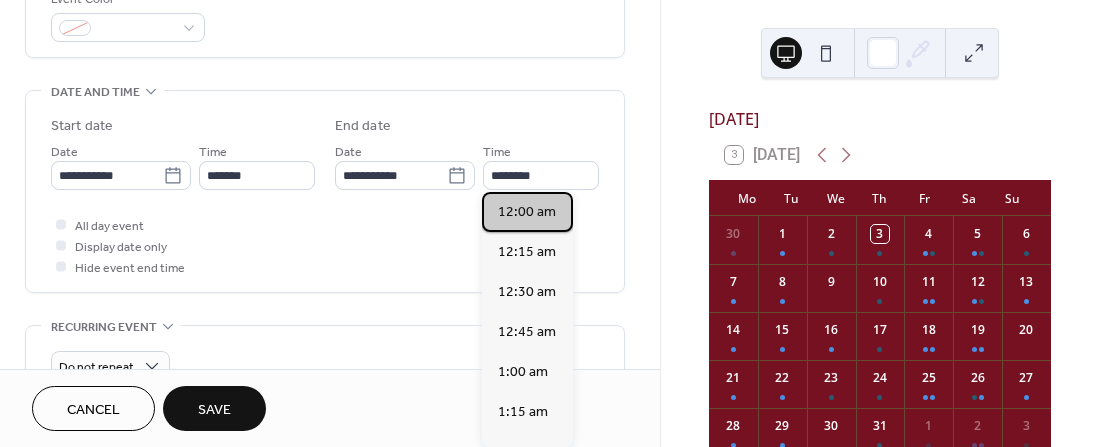 click on "12:00 am" at bounding box center (527, 212) 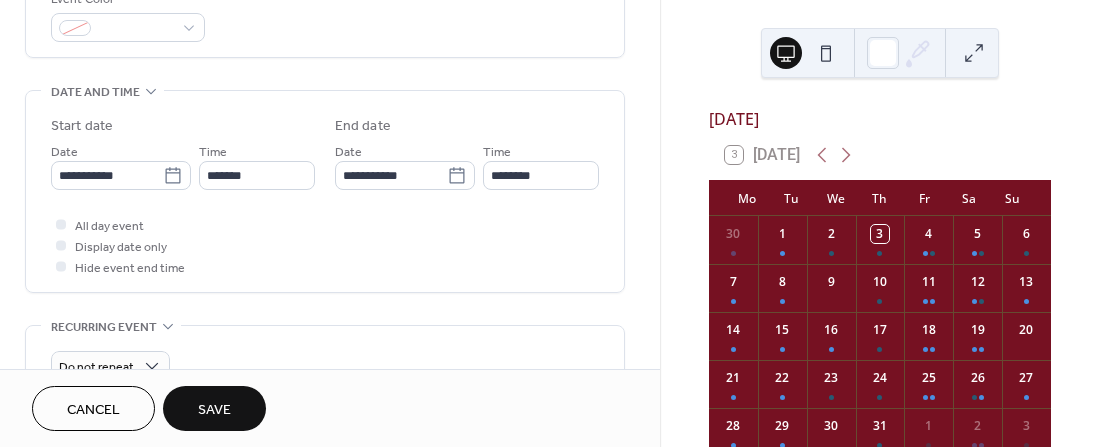 scroll, scrollTop: 560, scrollLeft: 0, axis: vertical 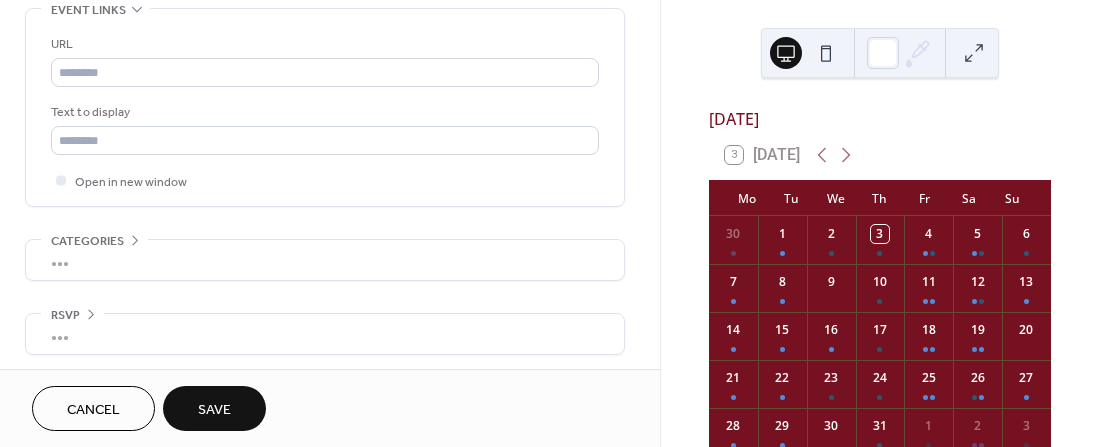 click on "Save" at bounding box center (214, 408) 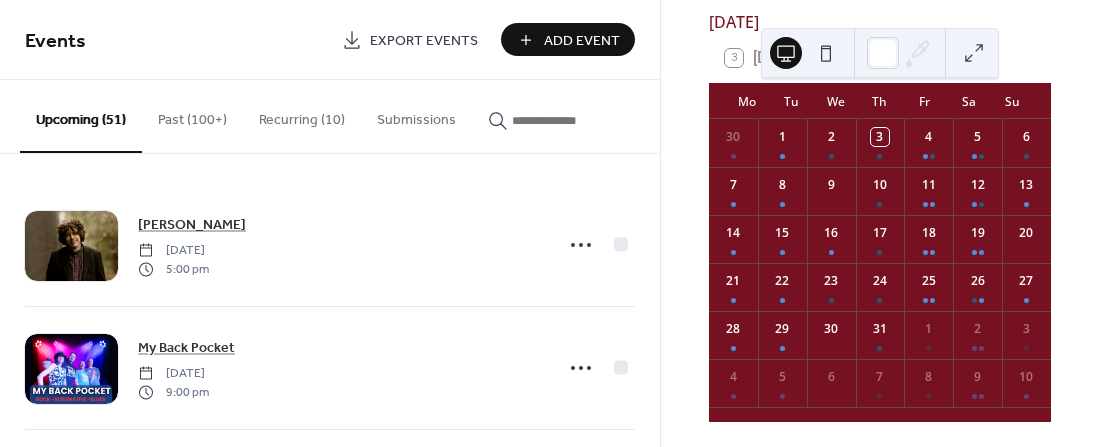 scroll, scrollTop: 0, scrollLeft: 0, axis: both 